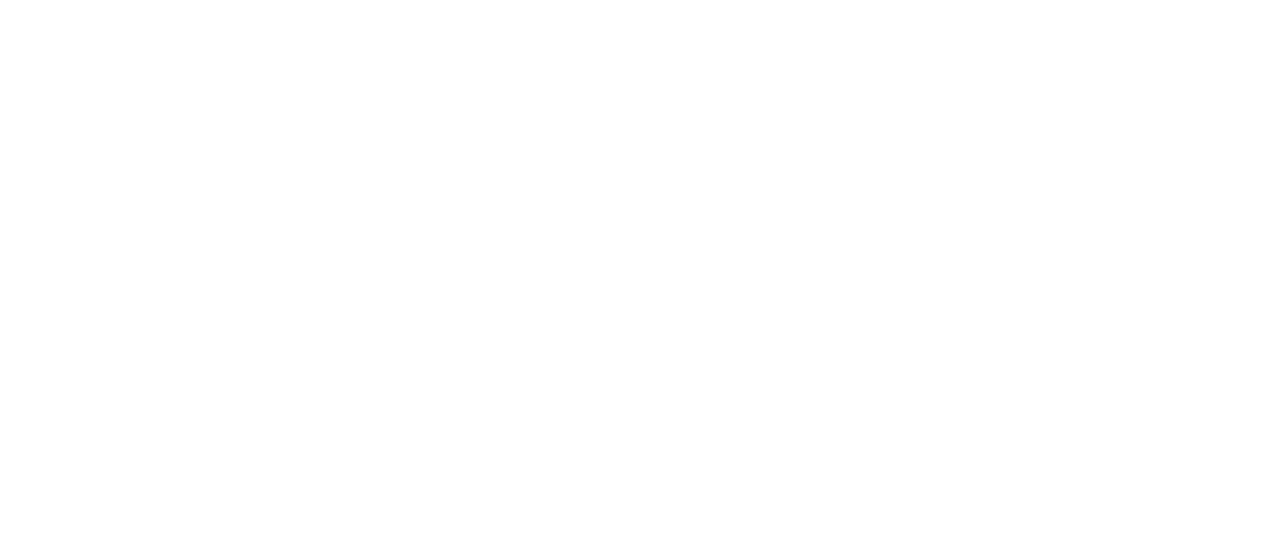 scroll, scrollTop: 0, scrollLeft: 0, axis: both 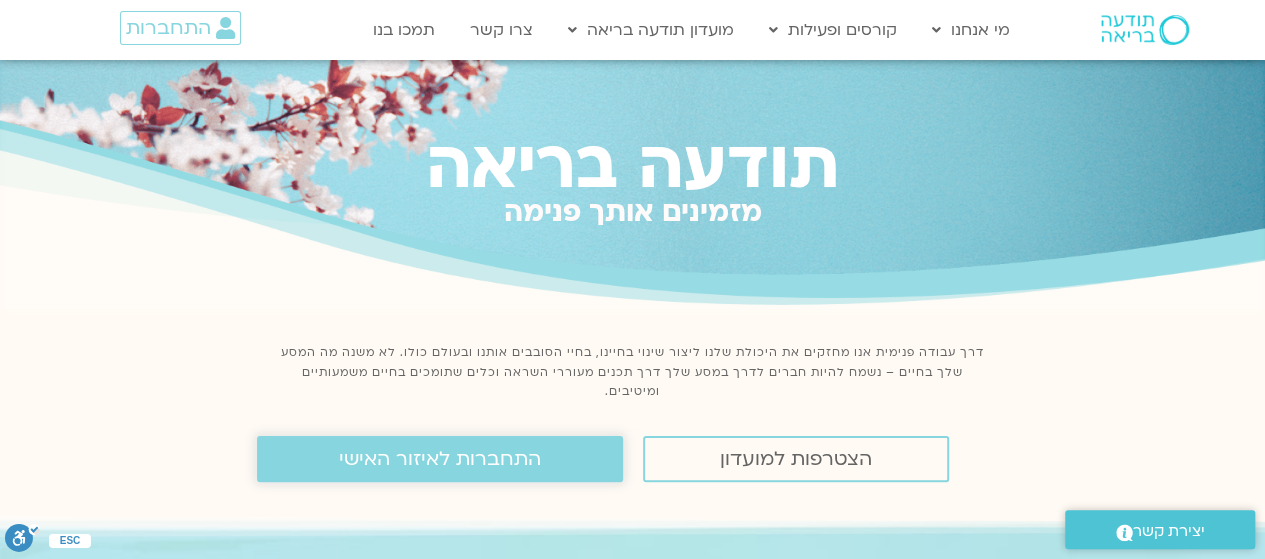 click on "התחברות לאיזור האישי" at bounding box center (440, 459) 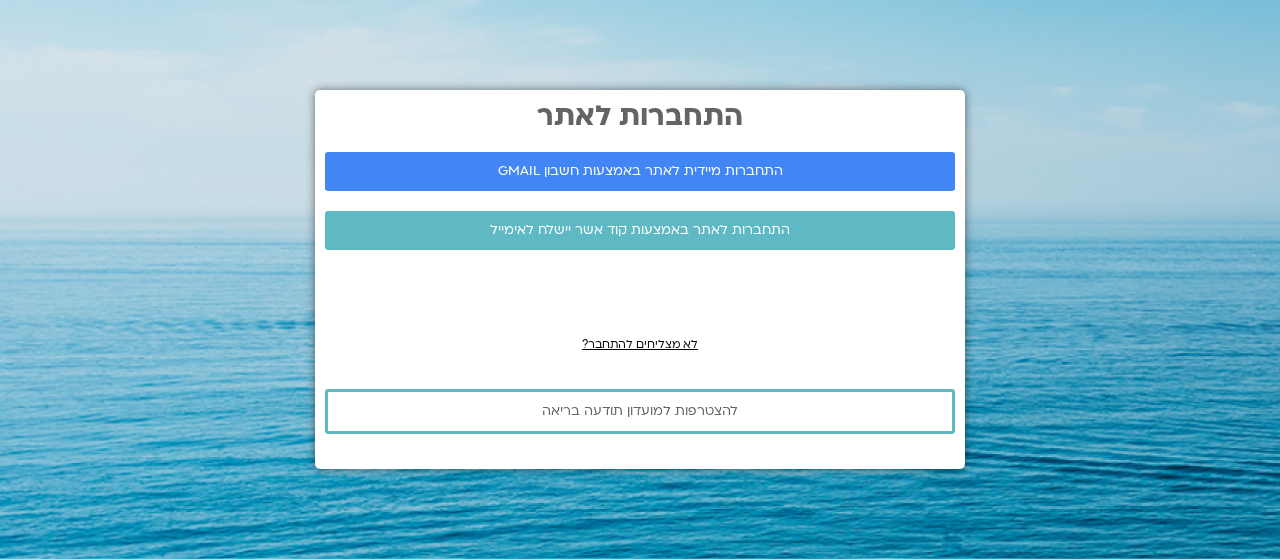 scroll, scrollTop: 0, scrollLeft: 0, axis: both 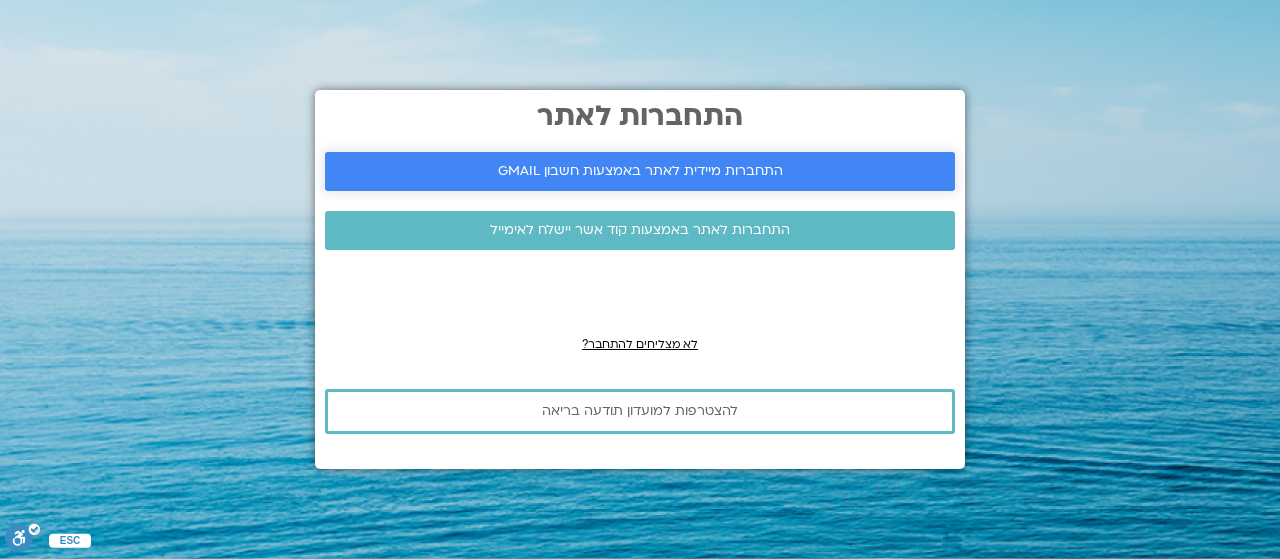 click on "התחברות מיידית לאתר באמצעות חשבון GMAIL" at bounding box center [640, 171] 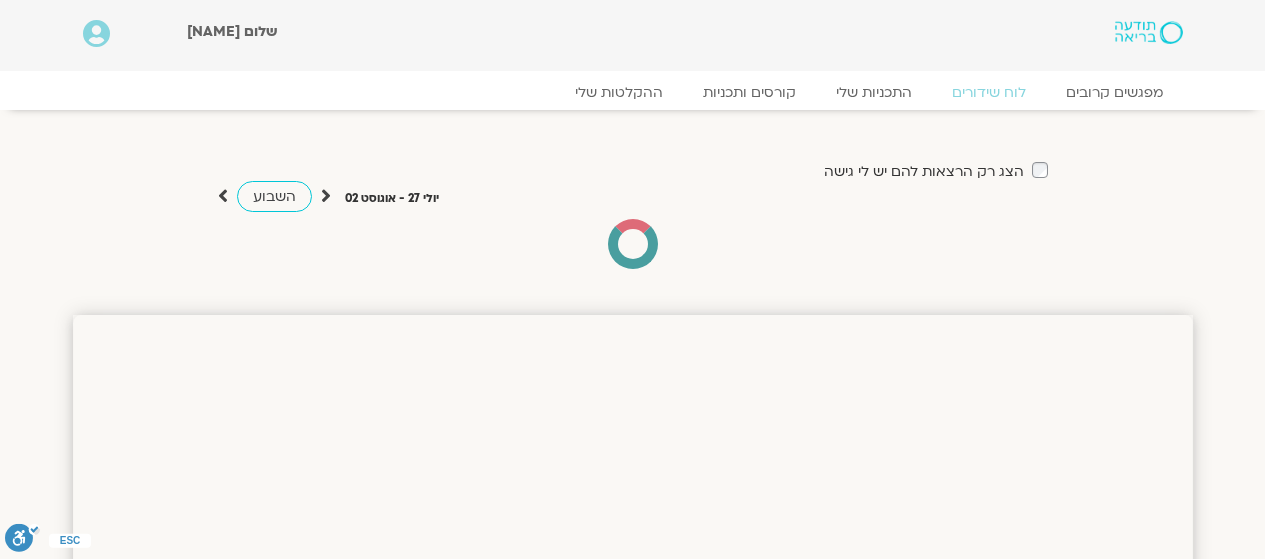 scroll, scrollTop: 0, scrollLeft: 0, axis: both 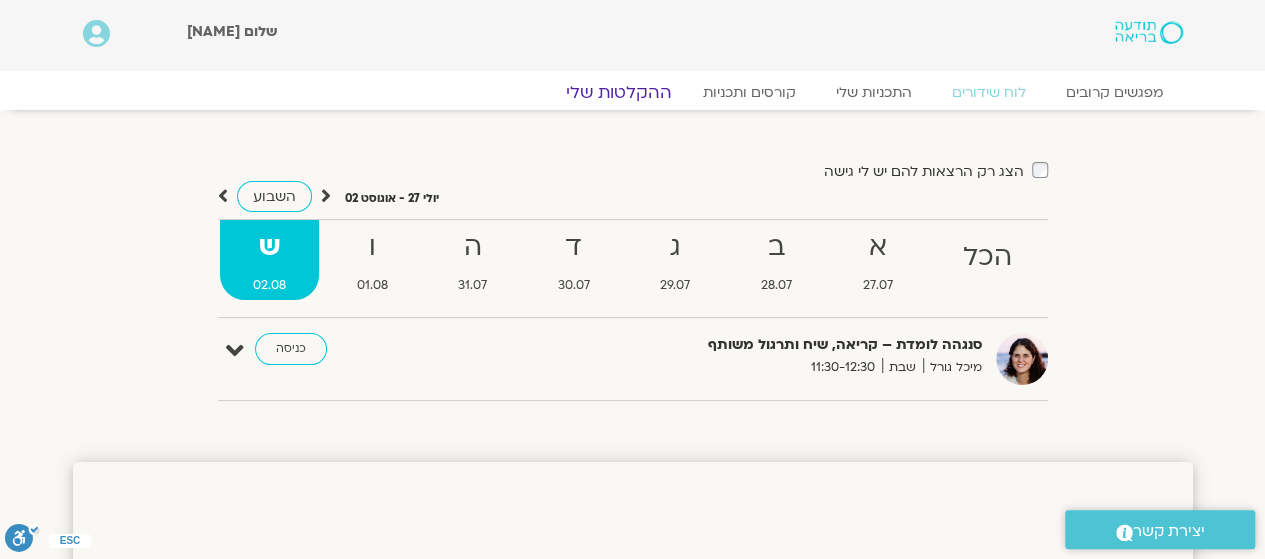 click on "ההקלטות שלי" 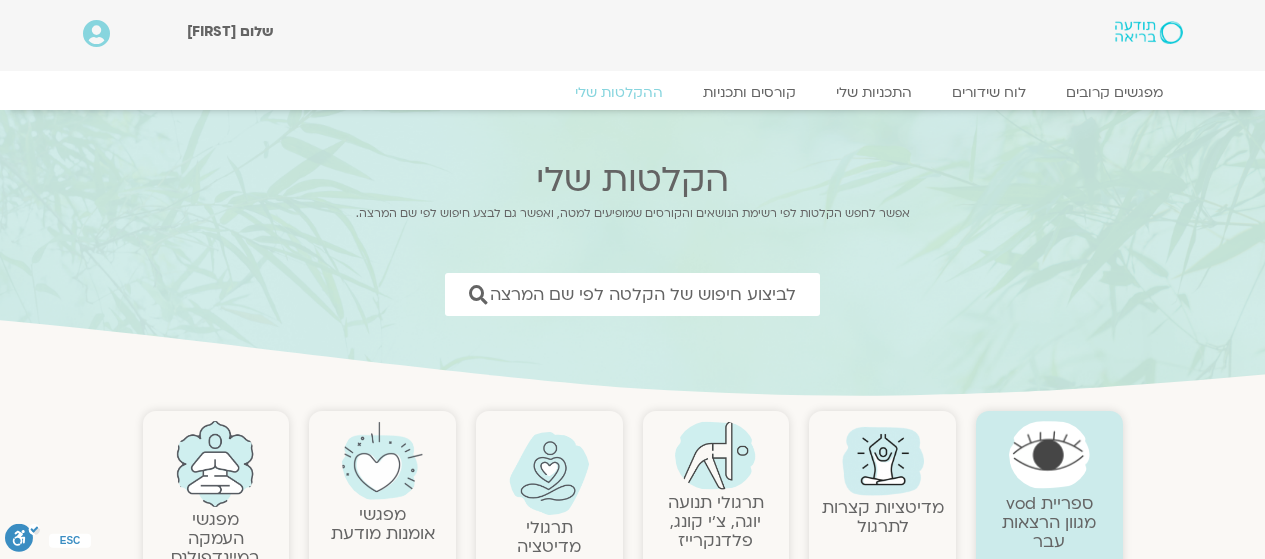 scroll, scrollTop: 0, scrollLeft: 0, axis: both 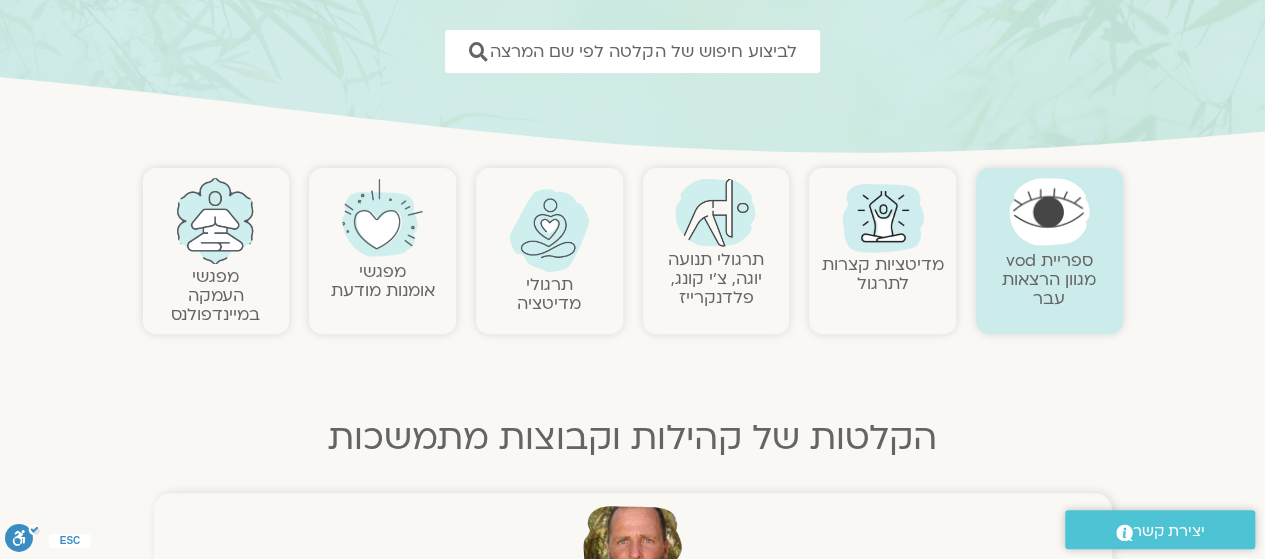 click on "תרגולי   מדיטציה" at bounding box center (549, 294) 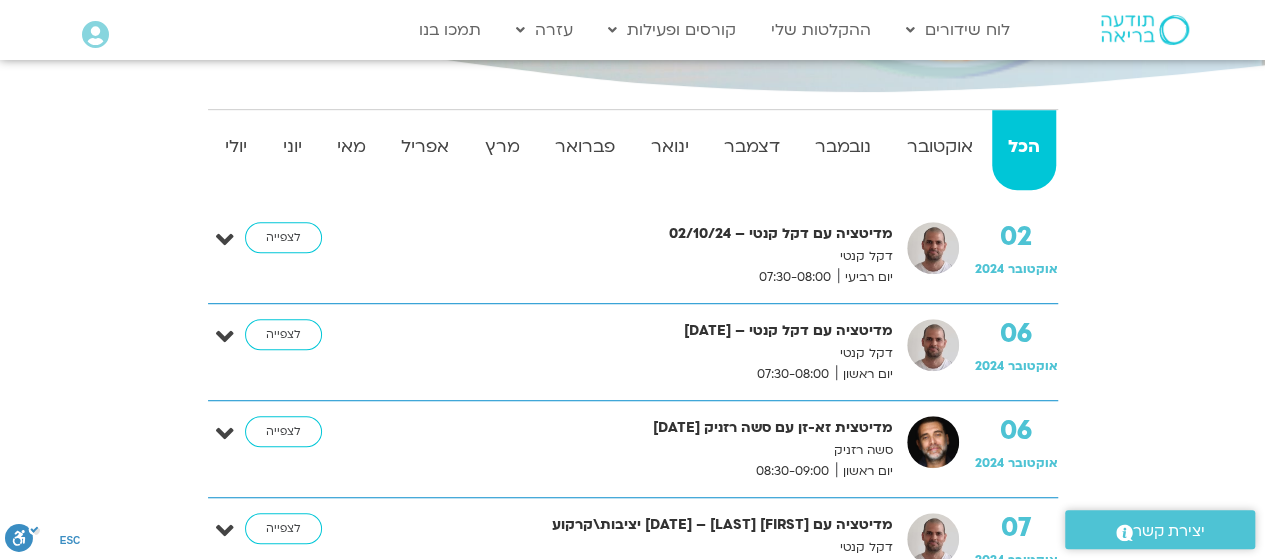 scroll, scrollTop: 501, scrollLeft: 0, axis: vertical 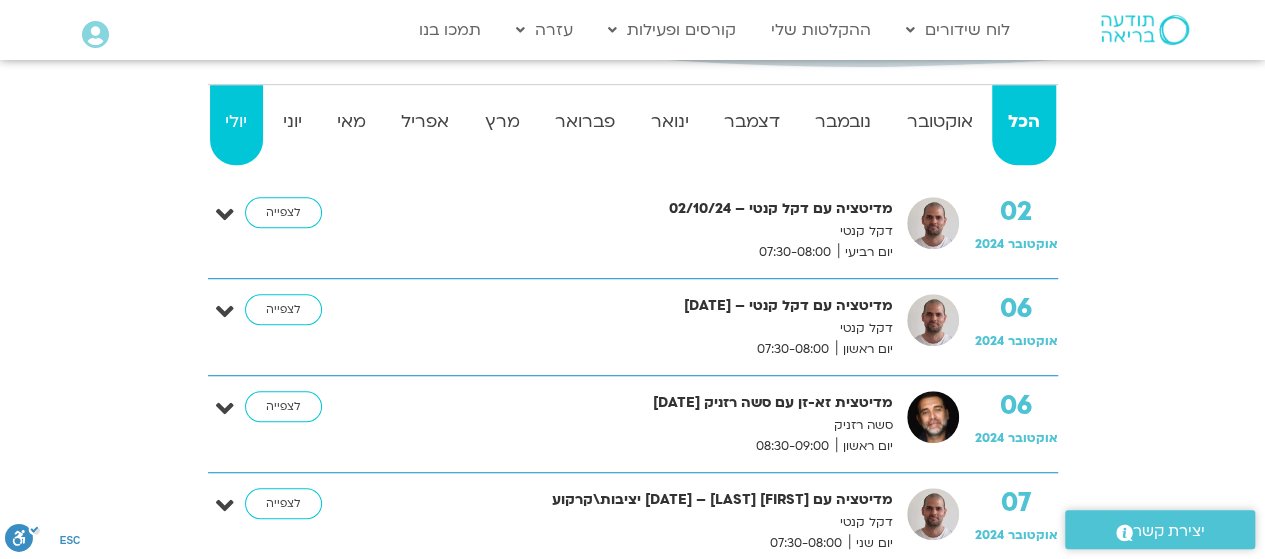 click on "יולי" at bounding box center (236, 122) 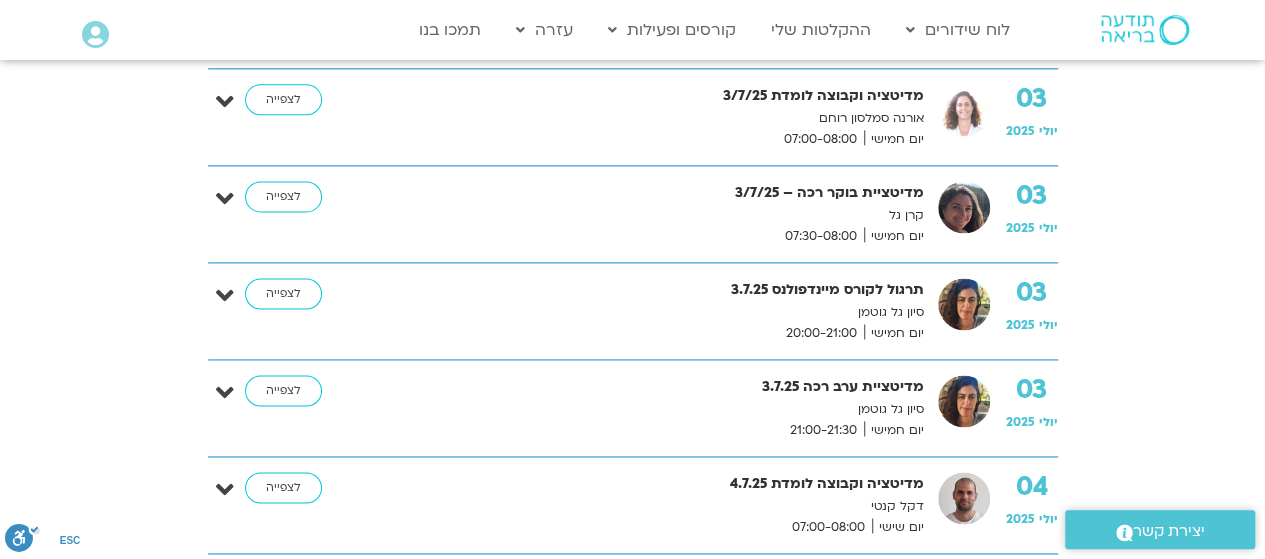 scroll, scrollTop: 1296, scrollLeft: 0, axis: vertical 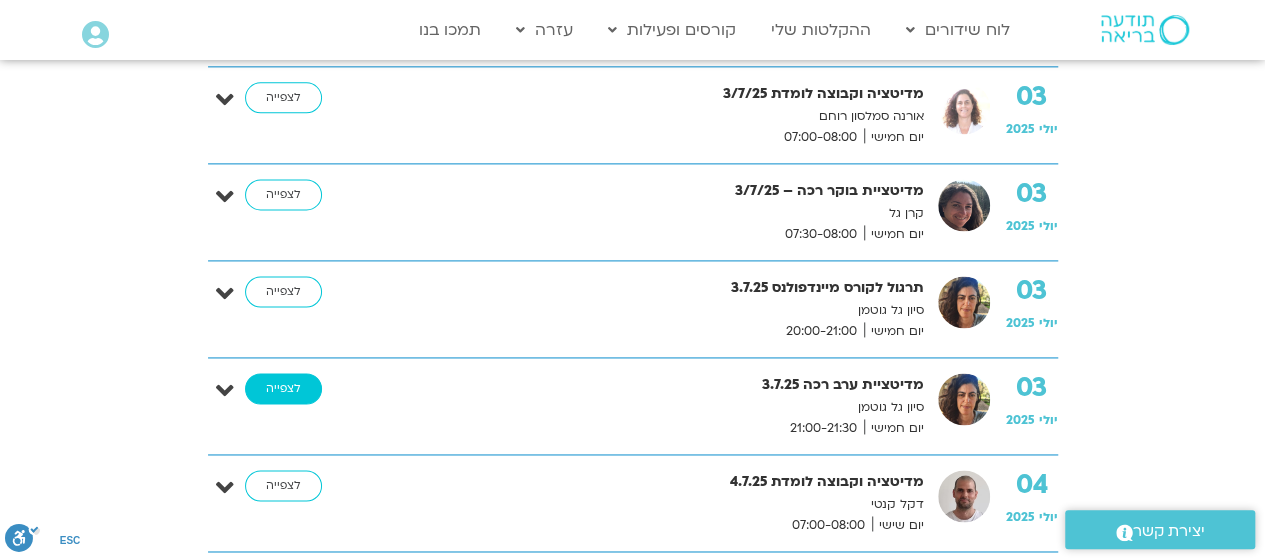 click on "לצפייה" at bounding box center (283, 389) 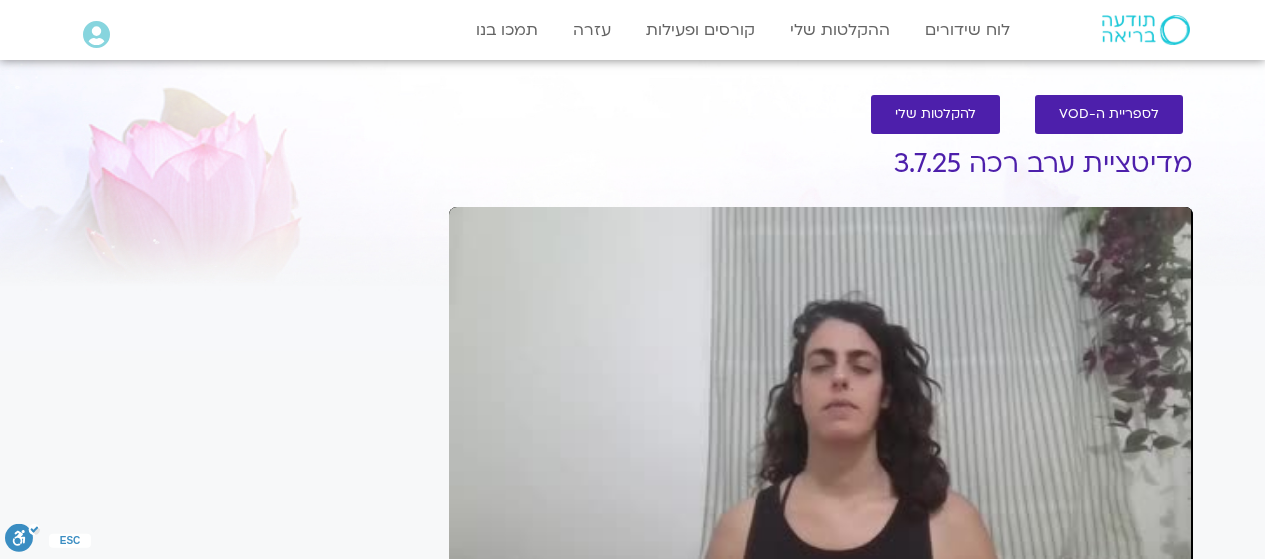 scroll, scrollTop: 0, scrollLeft: 0, axis: both 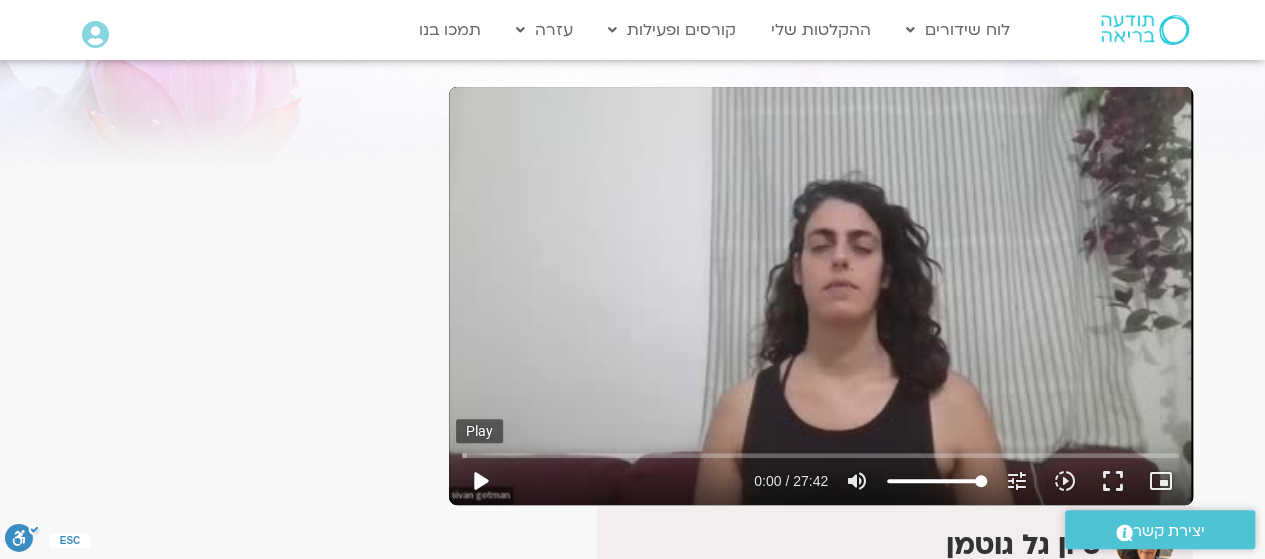 click on "play_arrow" at bounding box center [480, 481] 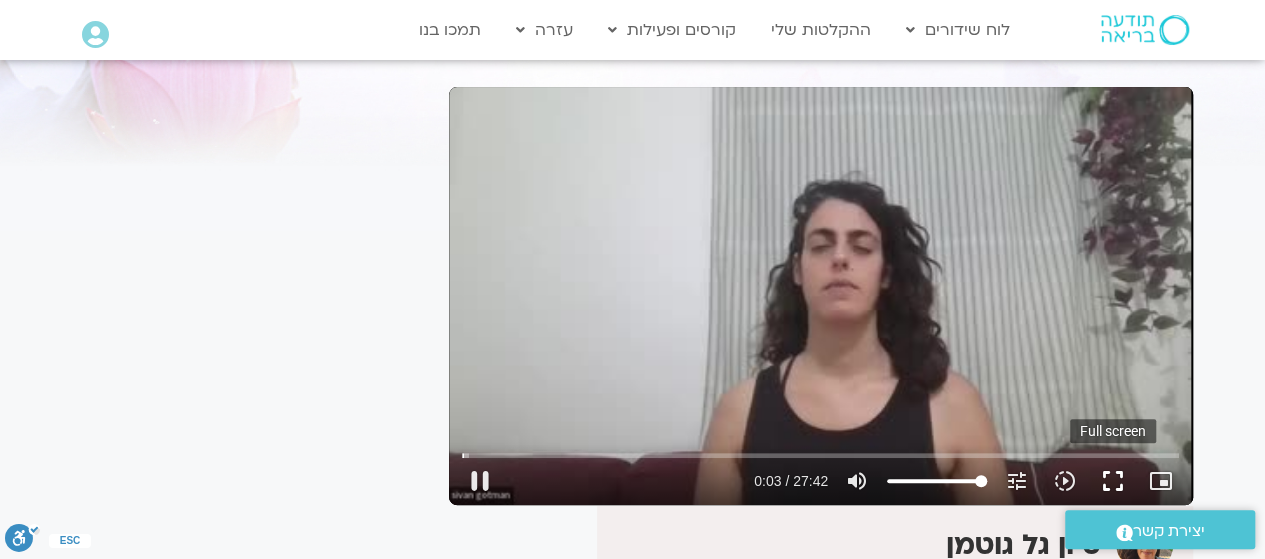 click on "fullscreen" at bounding box center [1113, 481] 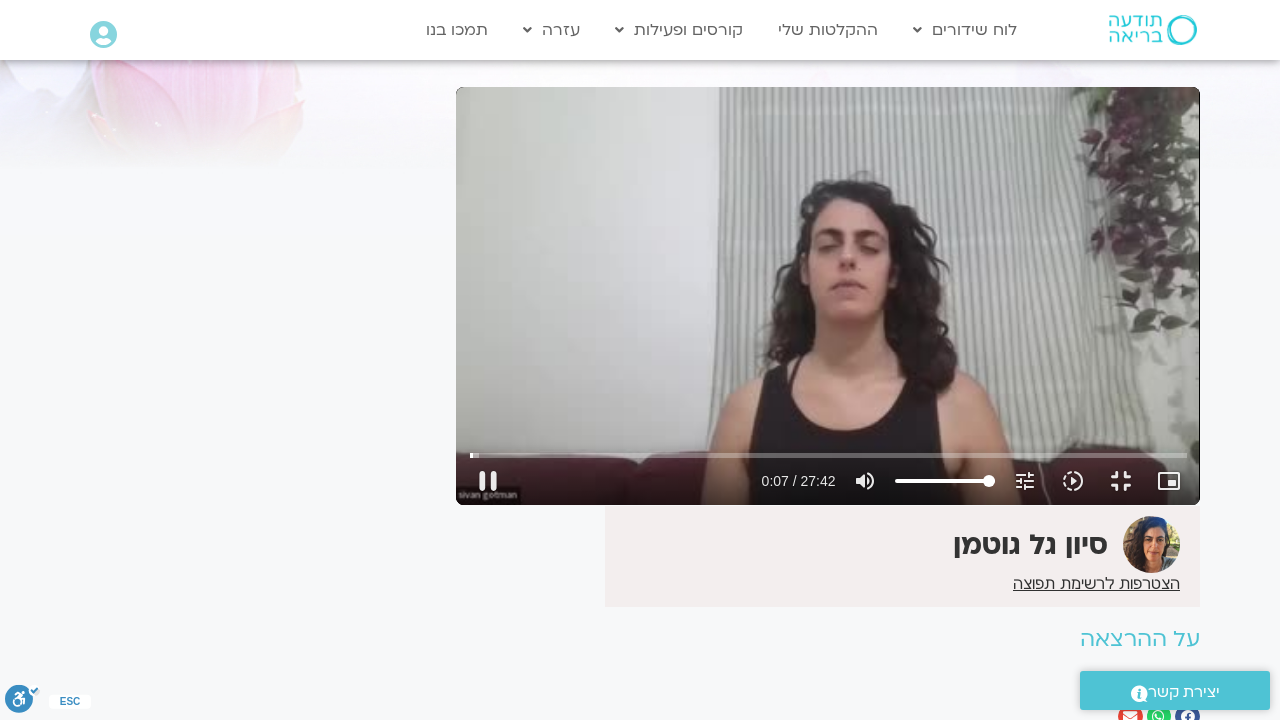 type on "7.436569" 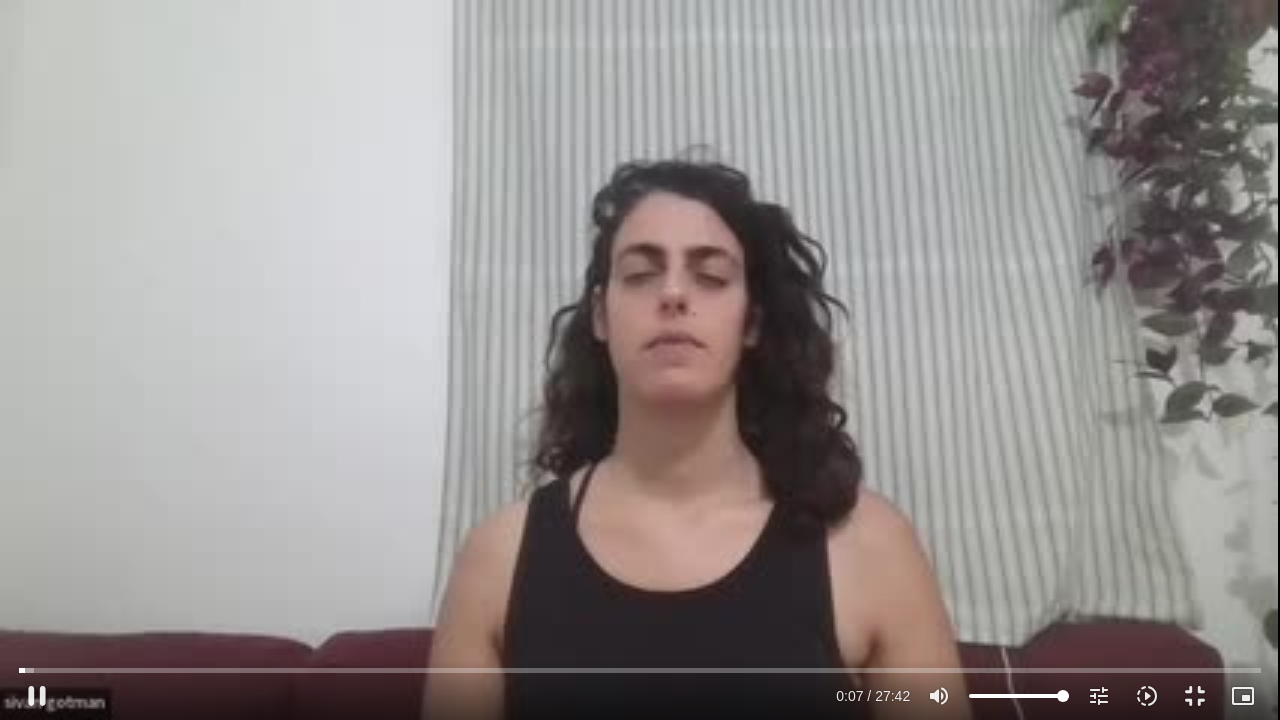 type 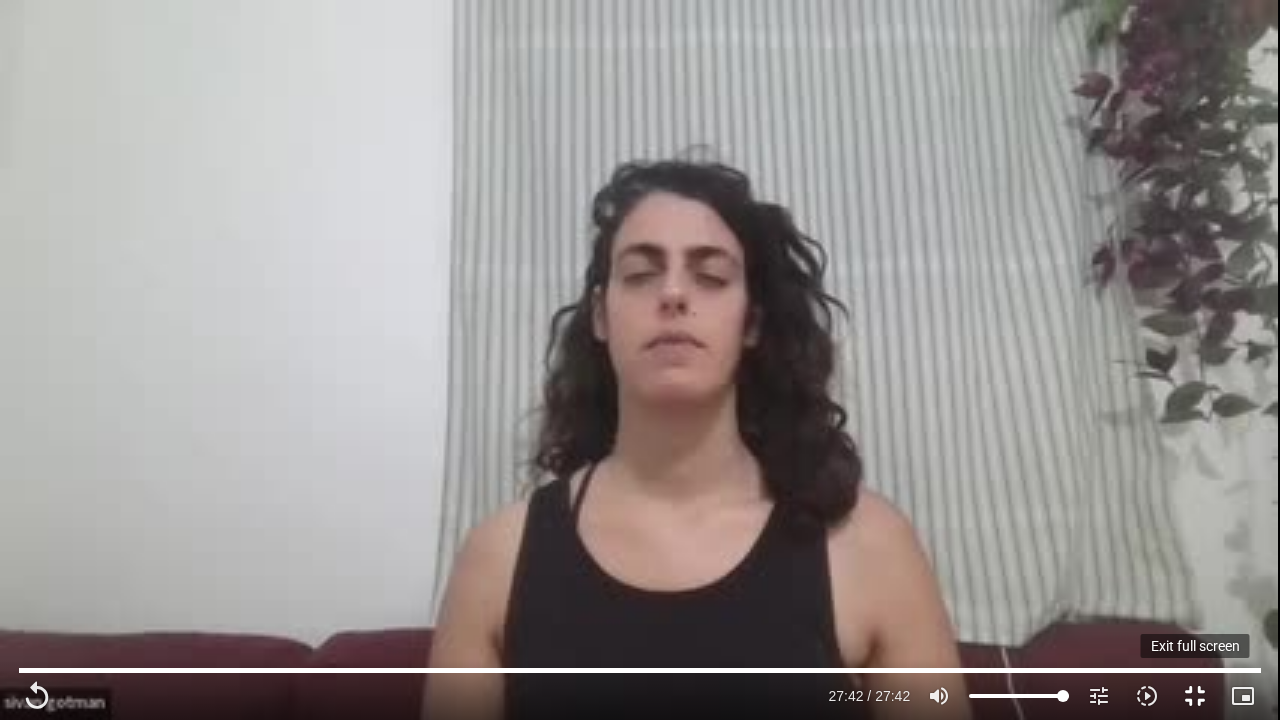 click on "fullscreen_exit" at bounding box center [1195, 696] 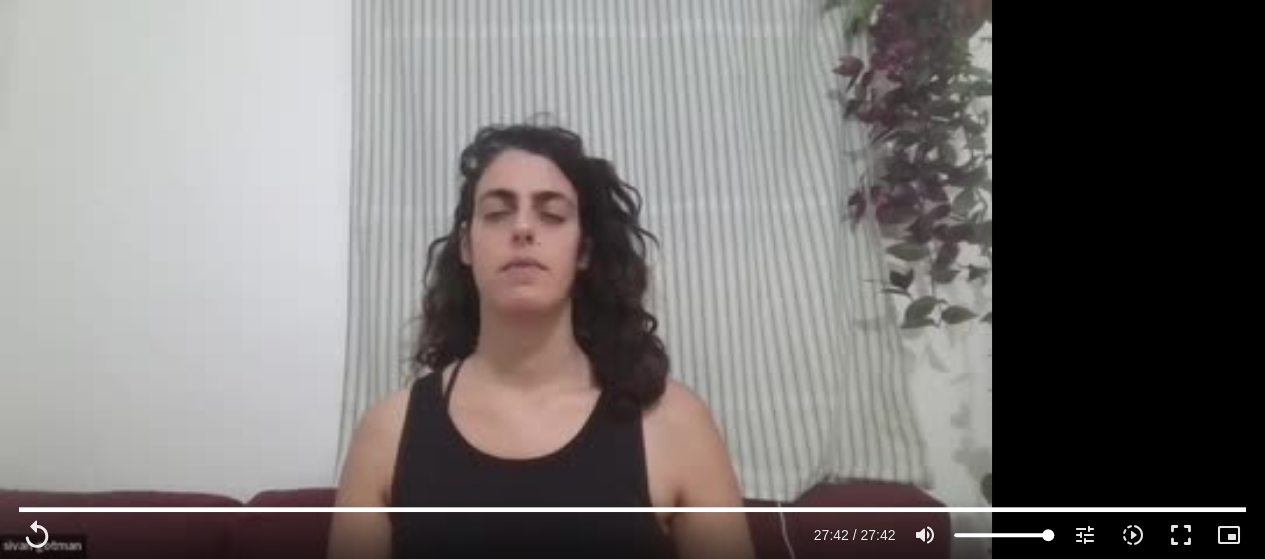 type on "1662.68" 